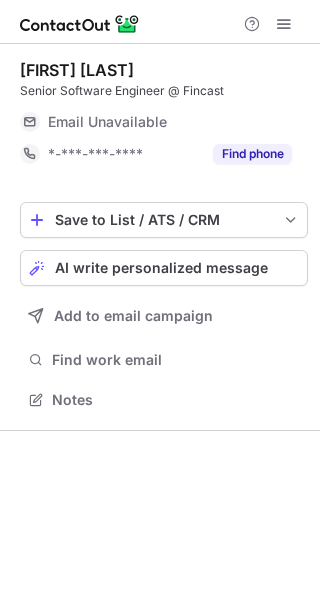 scroll, scrollTop: 0, scrollLeft: 0, axis: both 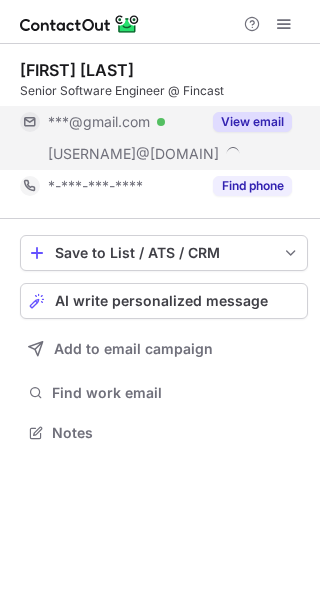 click on "View email" at bounding box center (252, 122) 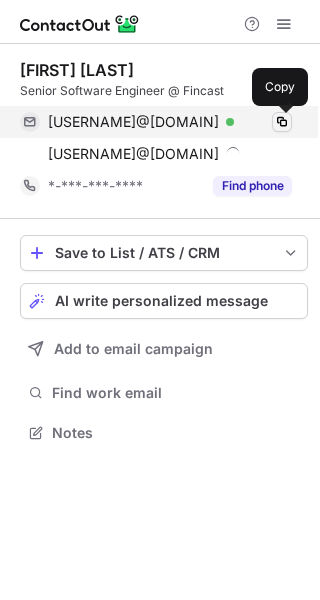 click at bounding box center [282, 122] 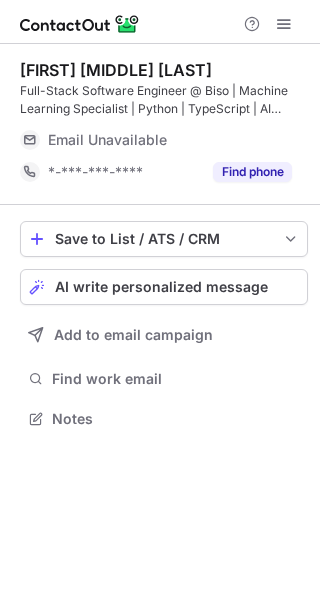 scroll, scrollTop: 0, scrollLeft: 0, axis: both 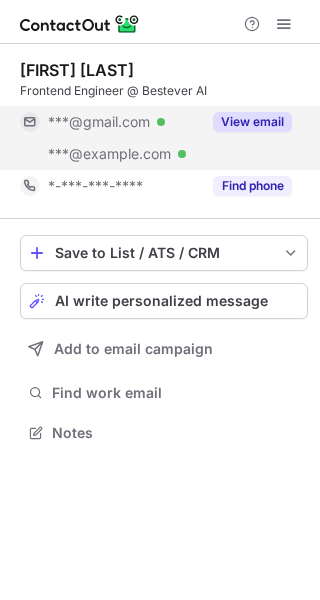 click on "View email" at bounding box center [252, 122] 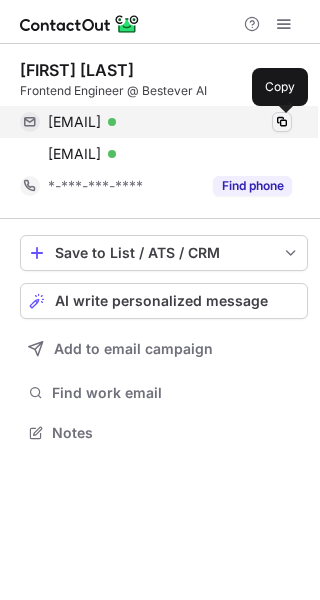 click at bounding box center (282, 122) 